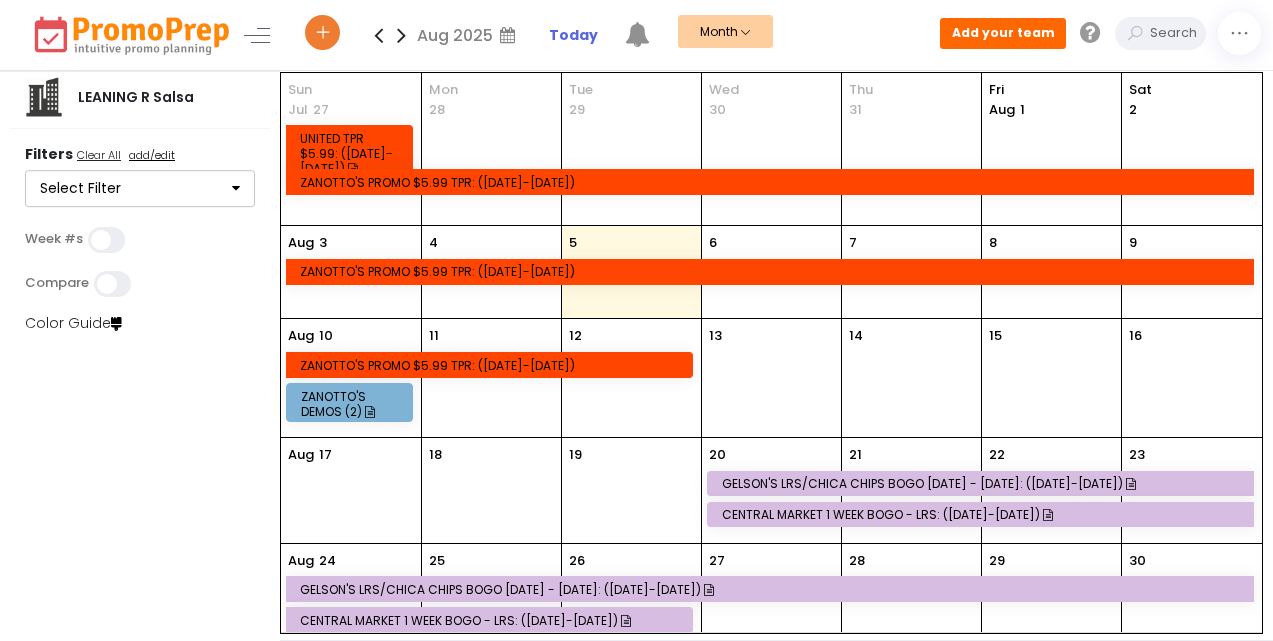 scroll, scrollTop: 0, scrollLeft: 0, axis: both 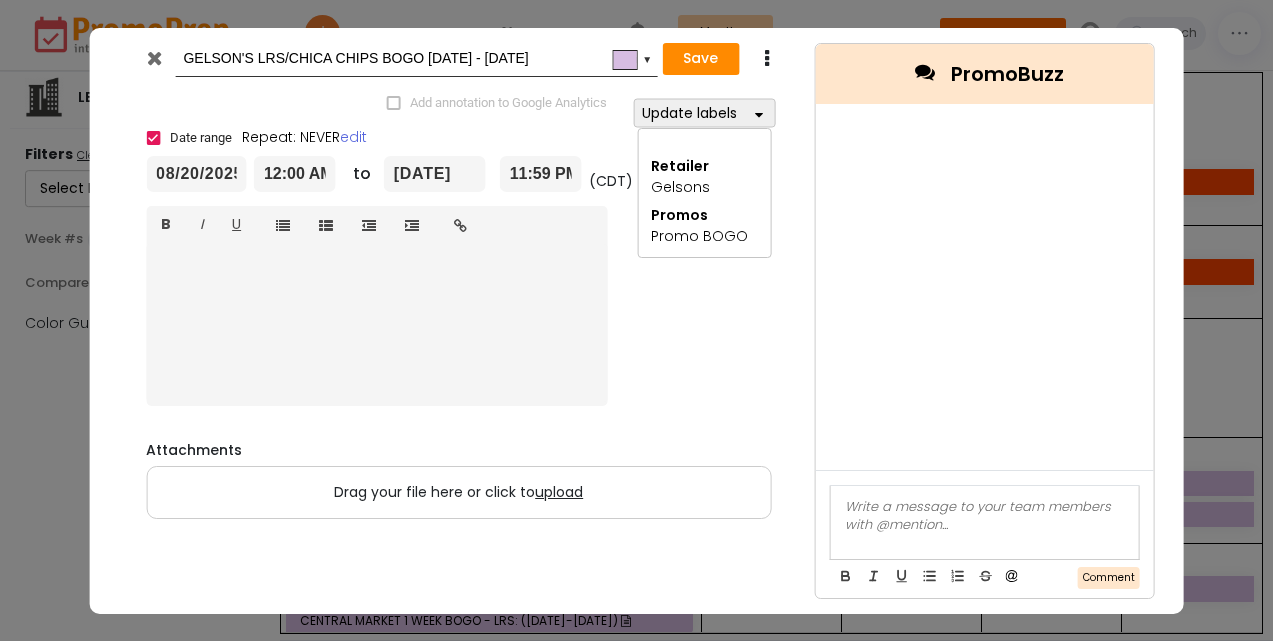 click at bounding box center (154, 58) 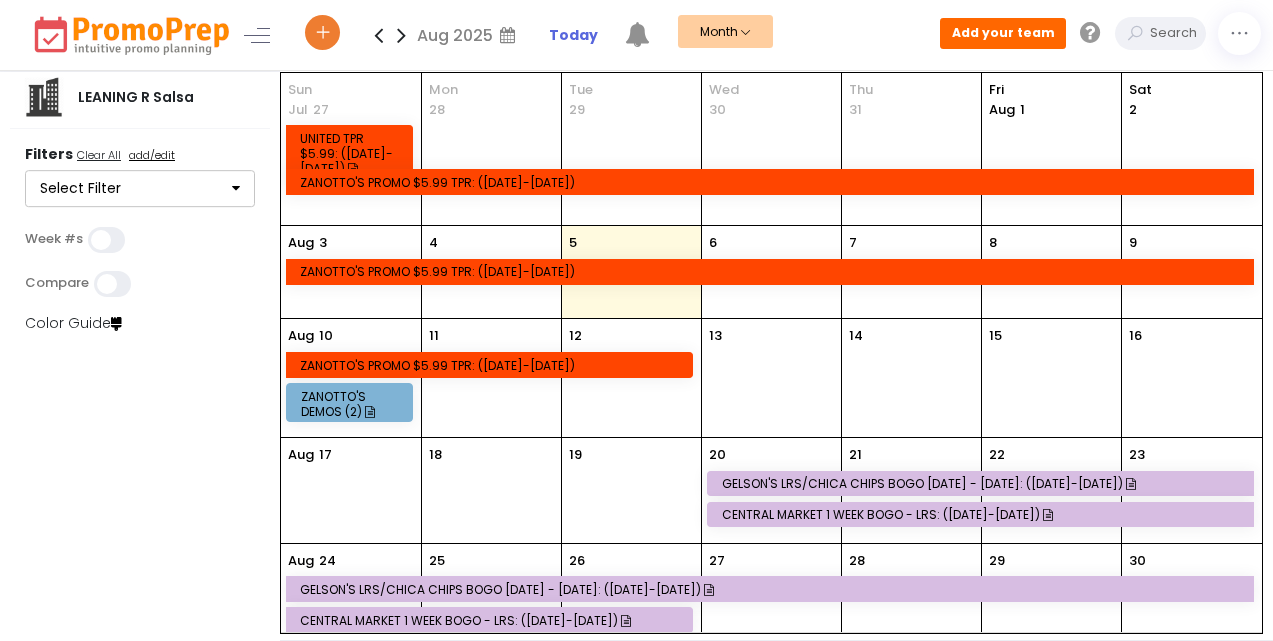 click on "8" at bounding box center [1051, 272] 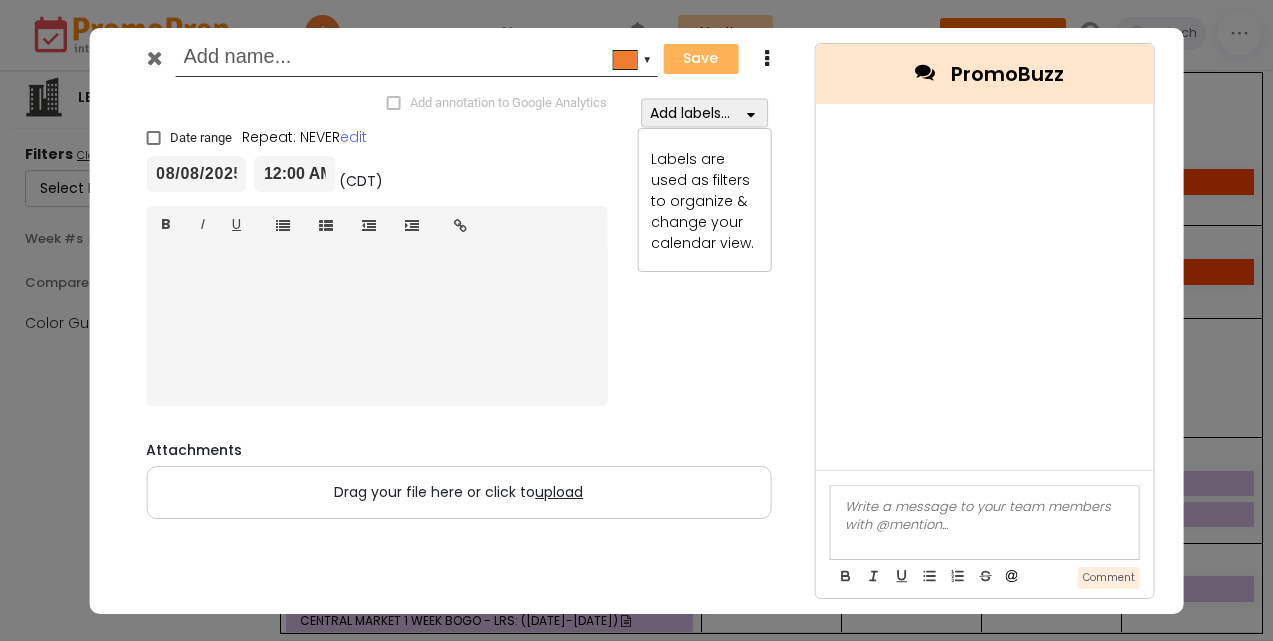 click at bounding box center [413, 59] 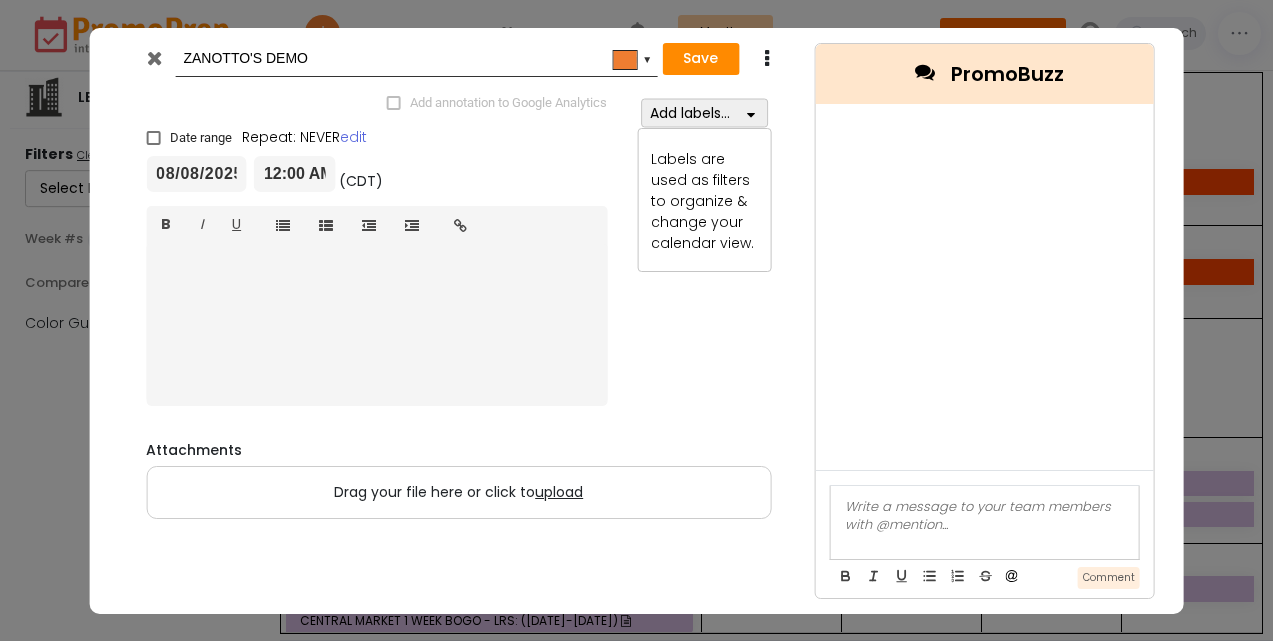type on "ZANOTTO'S DEMO" 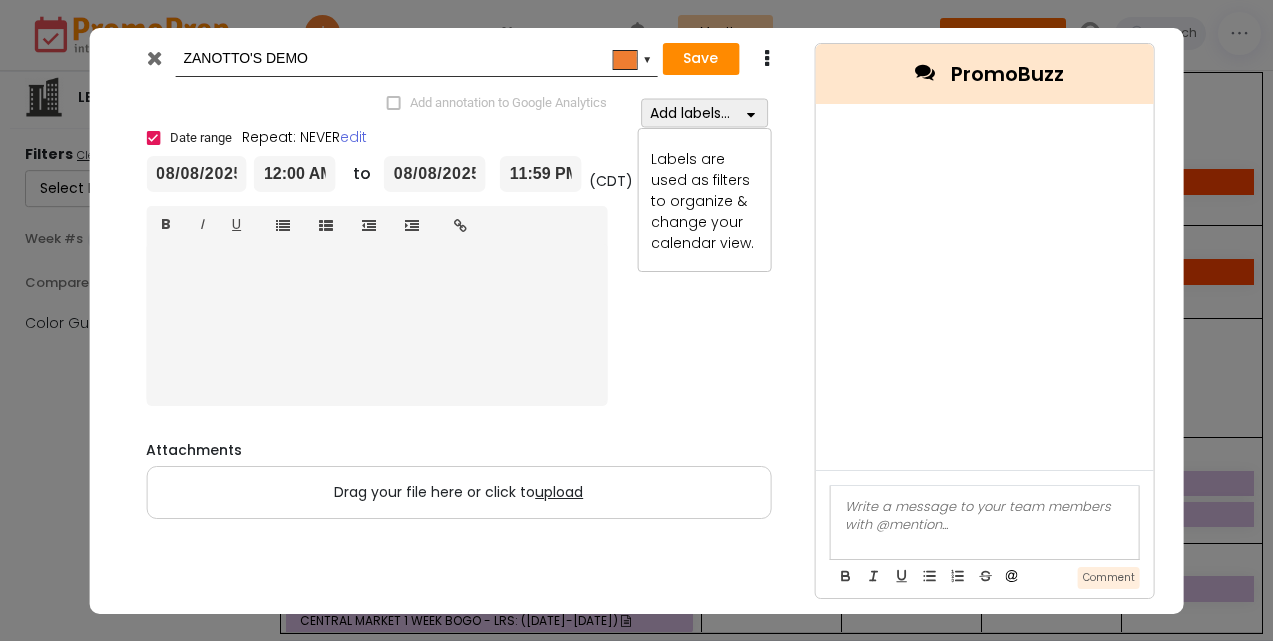 checkbox on "true" 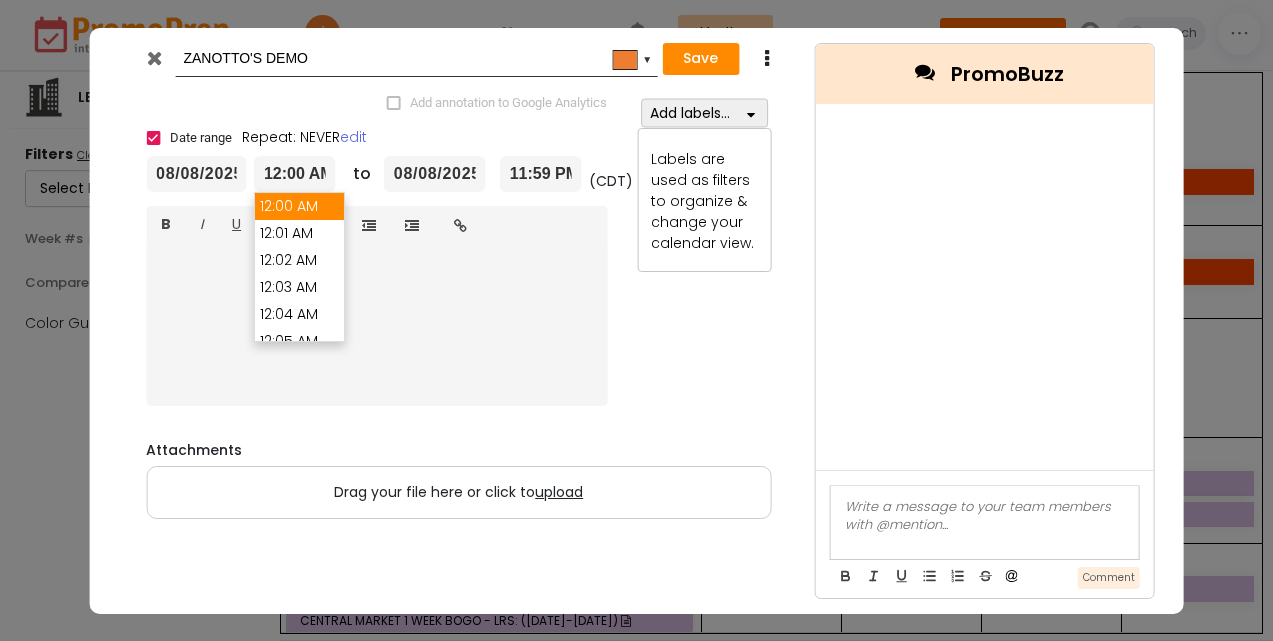 drag, startPoint x: 269, startPoint y: 166, endPoint x: 302, endPoint y: 172, distance: 33.54102 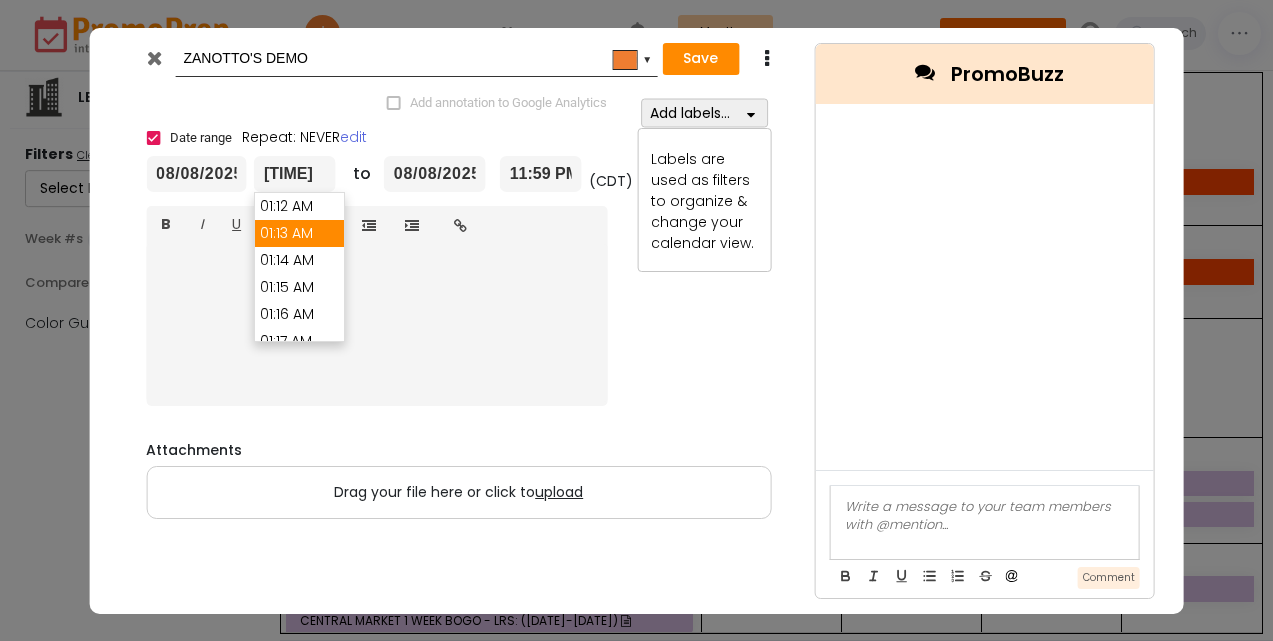 scroll, scrollTop: 18603, scrollLeft: 0, axis: vertical 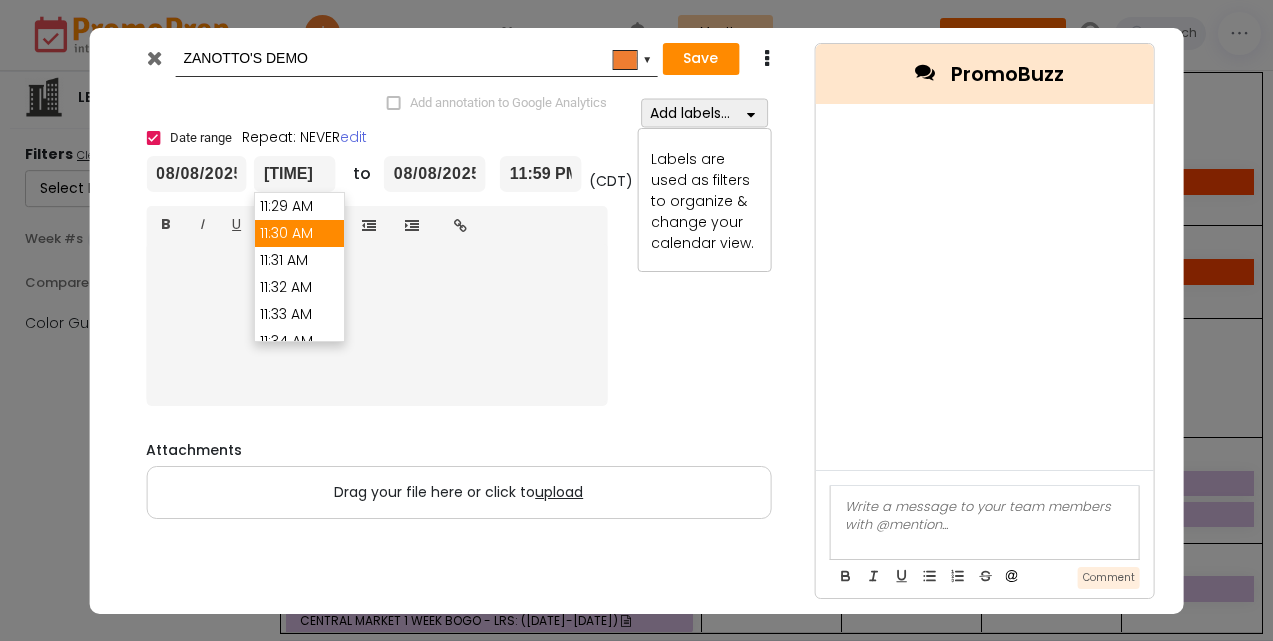 type on "11:30 AM" 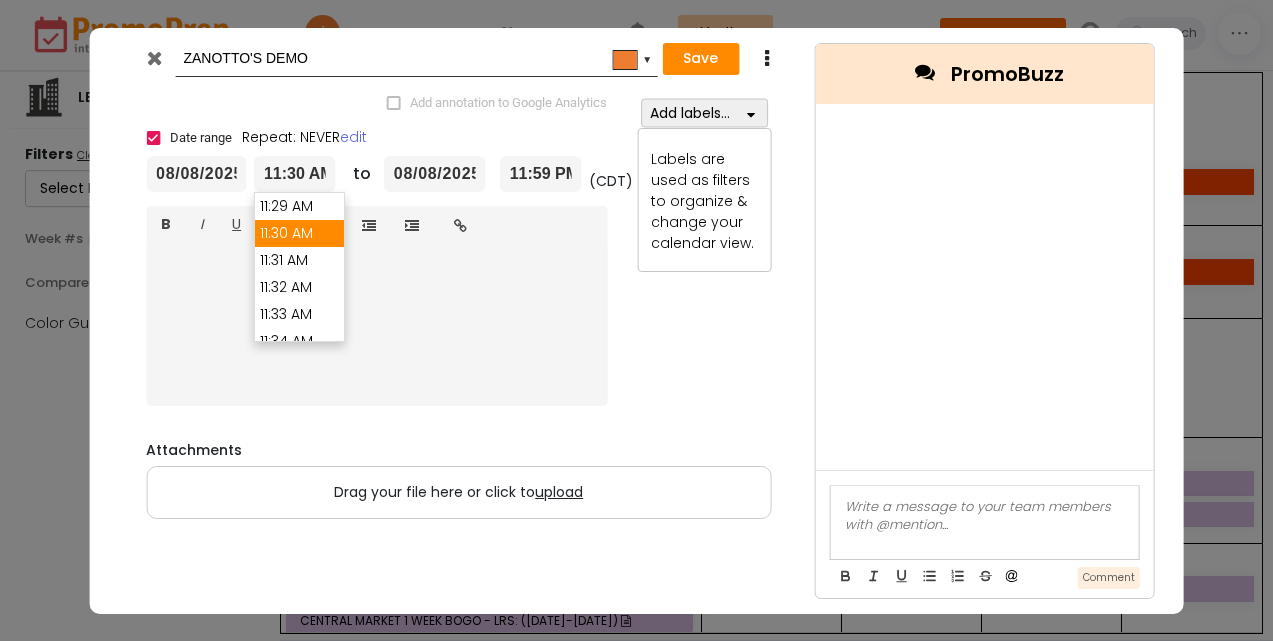 click on "11:30 AM" at bounding box center (299, 233) 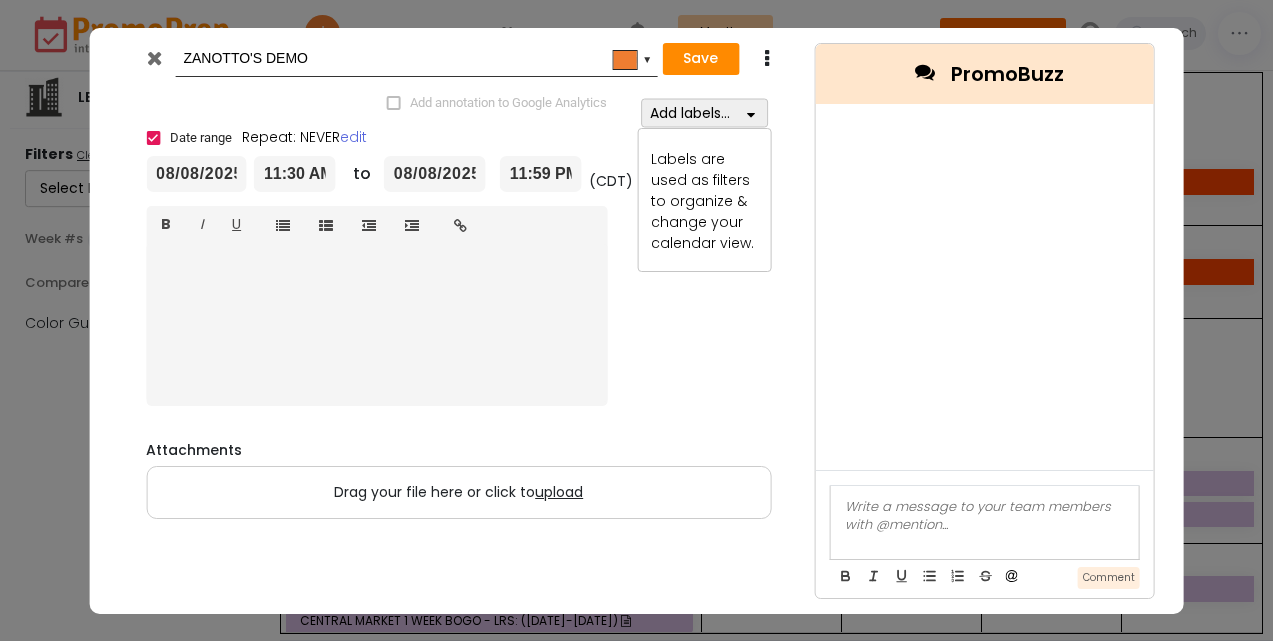 scroll, scrollTop: 0, scrollLeft: 7, axis: horizontal 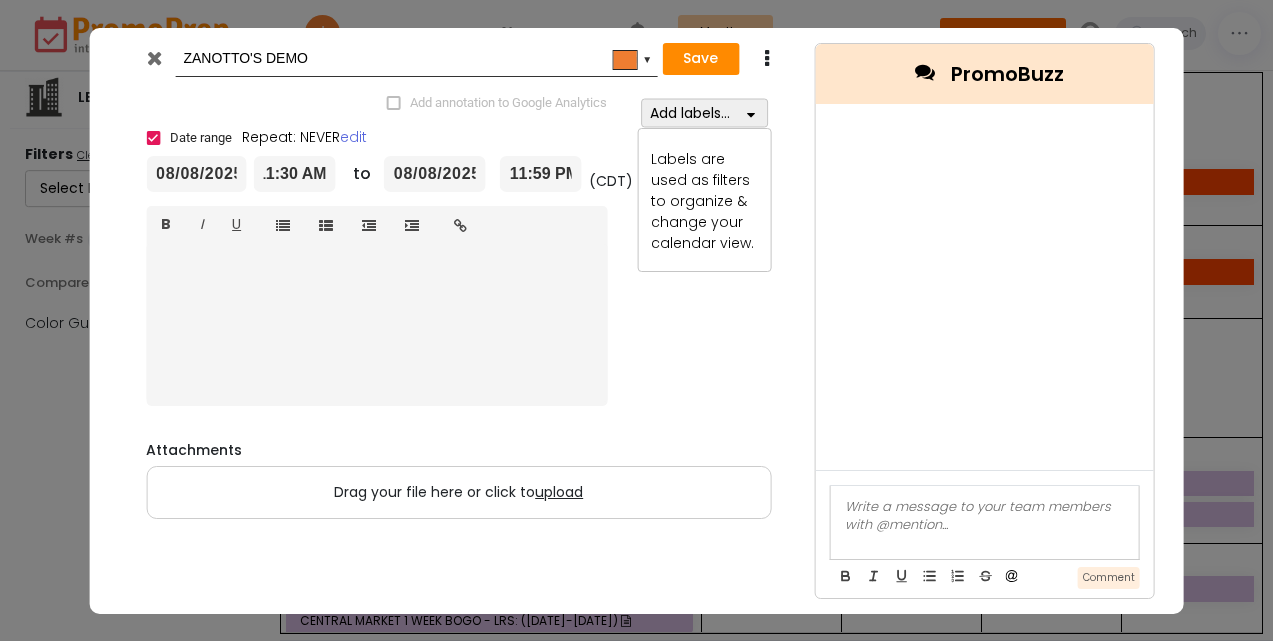 click on "11:59 PM" at bounding box center (541, 174) 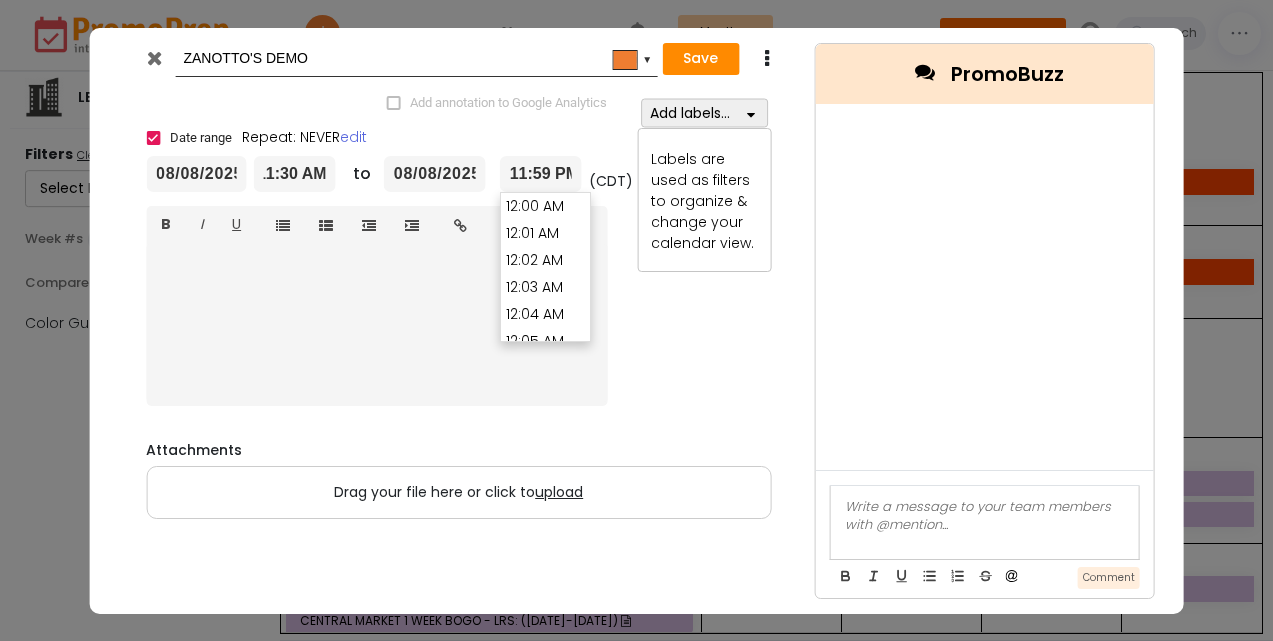 scroll, scrollTop: 0, scrollLeft: 0, axis: both 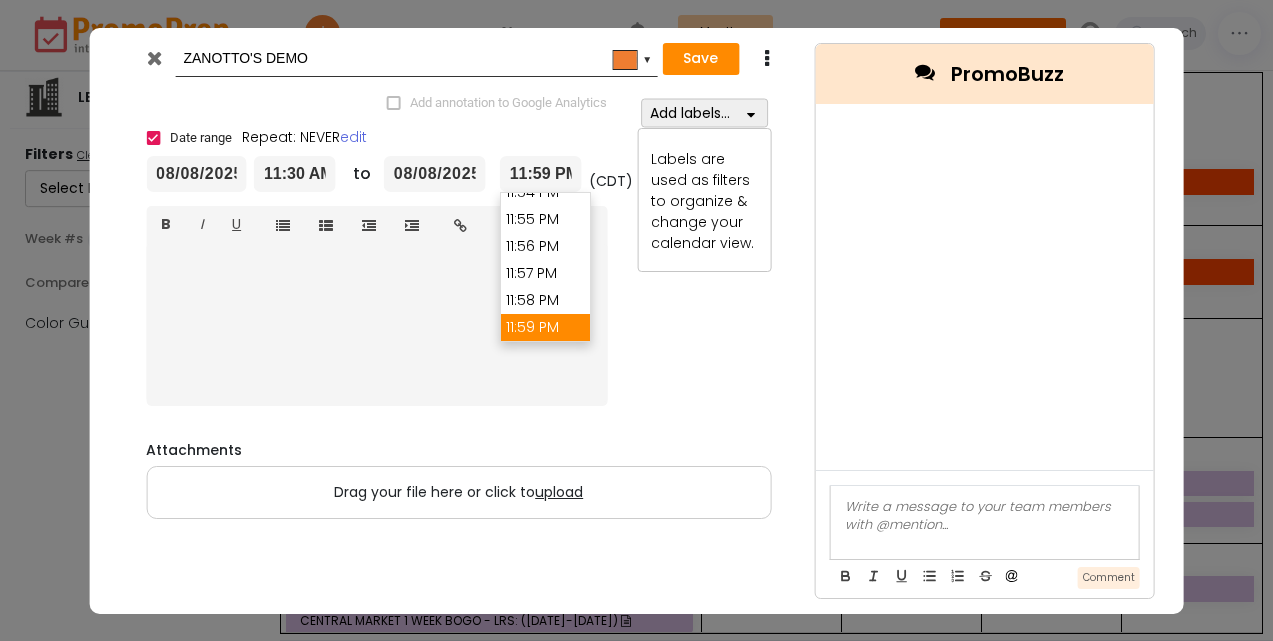 drag, startPoint x: 550, startPoint y: 171, endPoint x: 493, endPoint y: 171, distance: 57 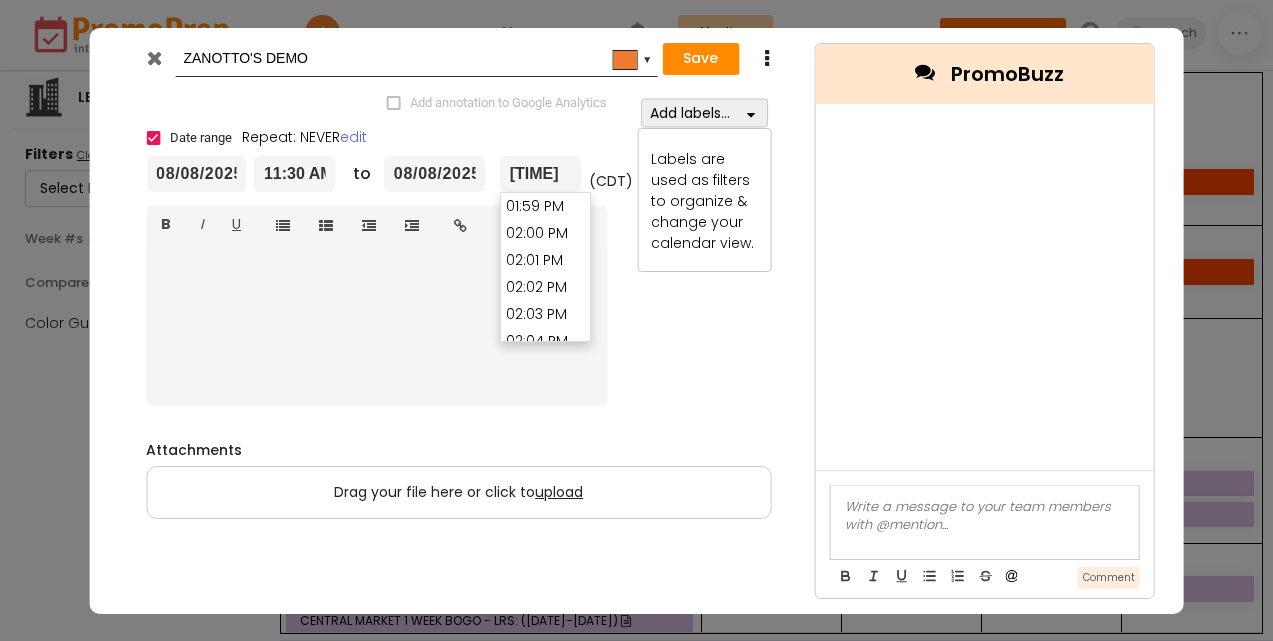 scroll, scrollTop: 23463, scrollLeft: 0, axis: vertical 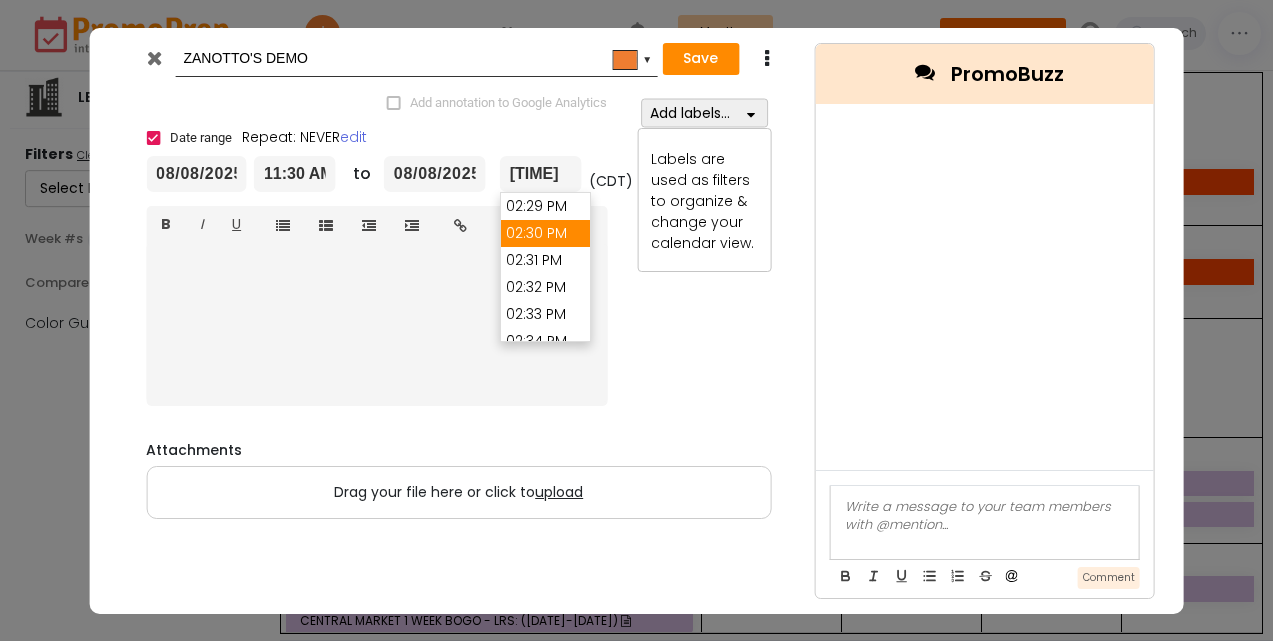 type on "02:30 PM" 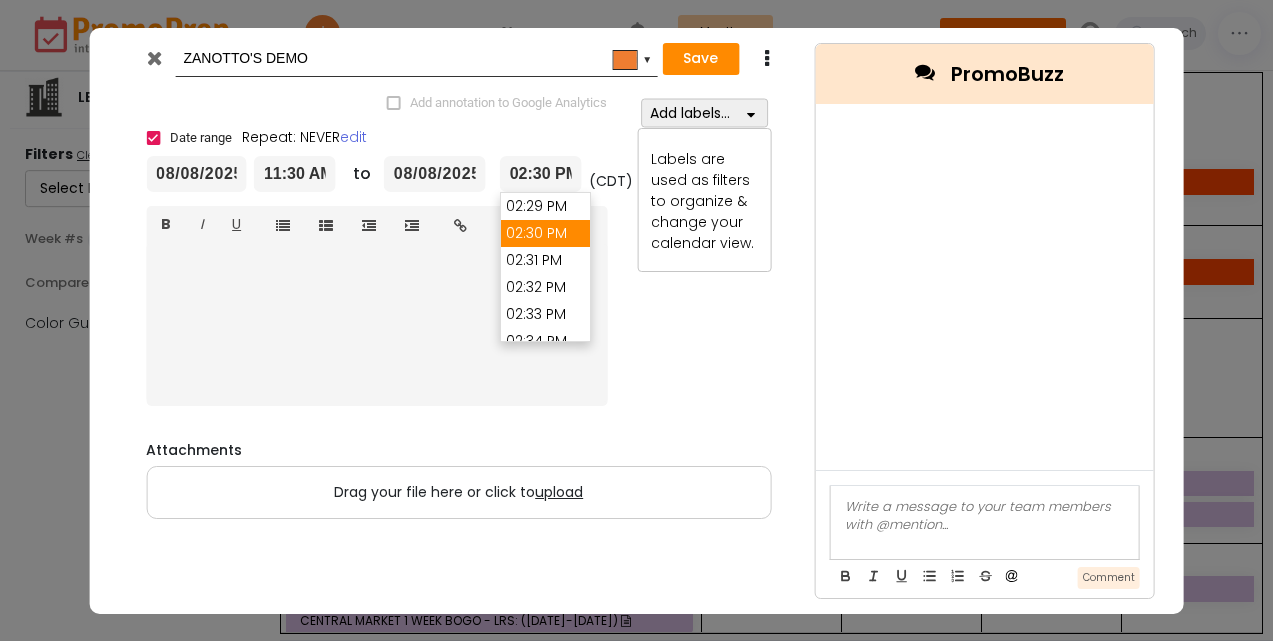 click on "02:30 PM" at bounding box center (545, 233) 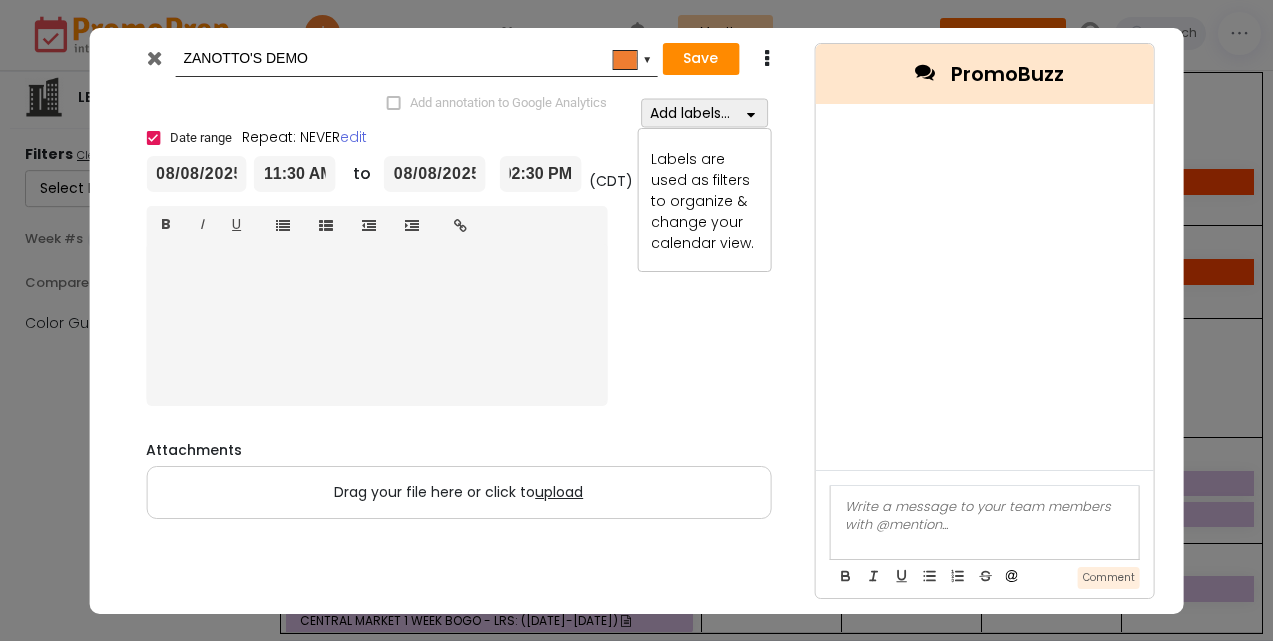 scroll, scrollTop: 0, scrollLeft: 0, axis: both 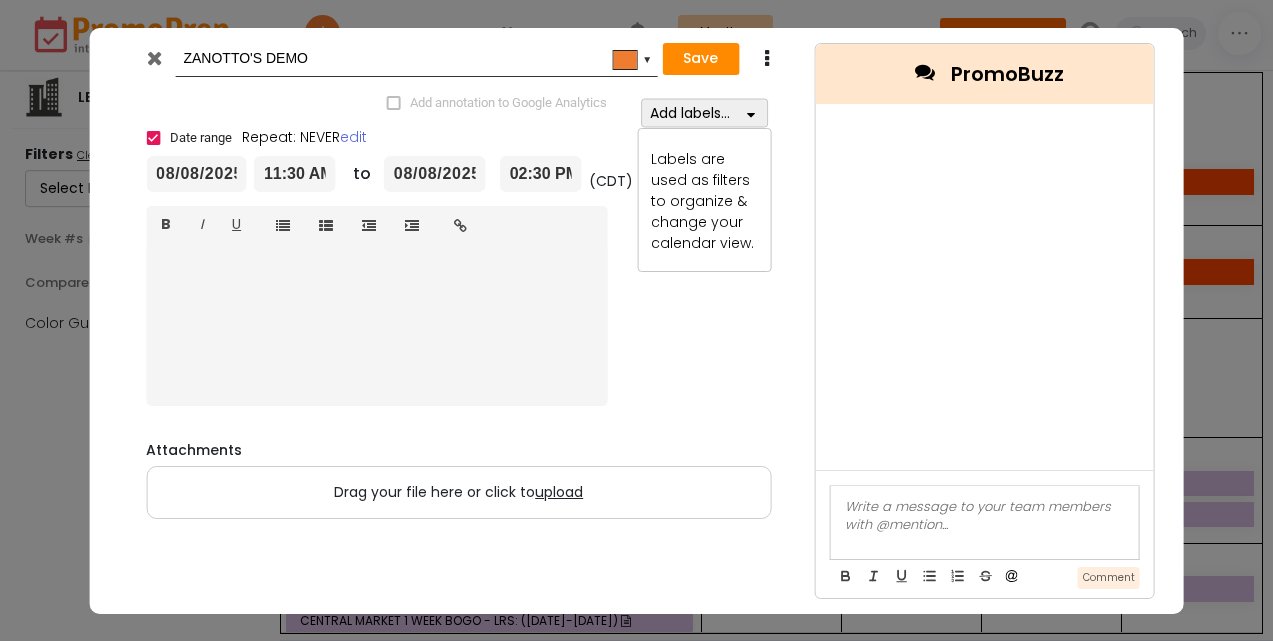click at bounding box center [751, 112] 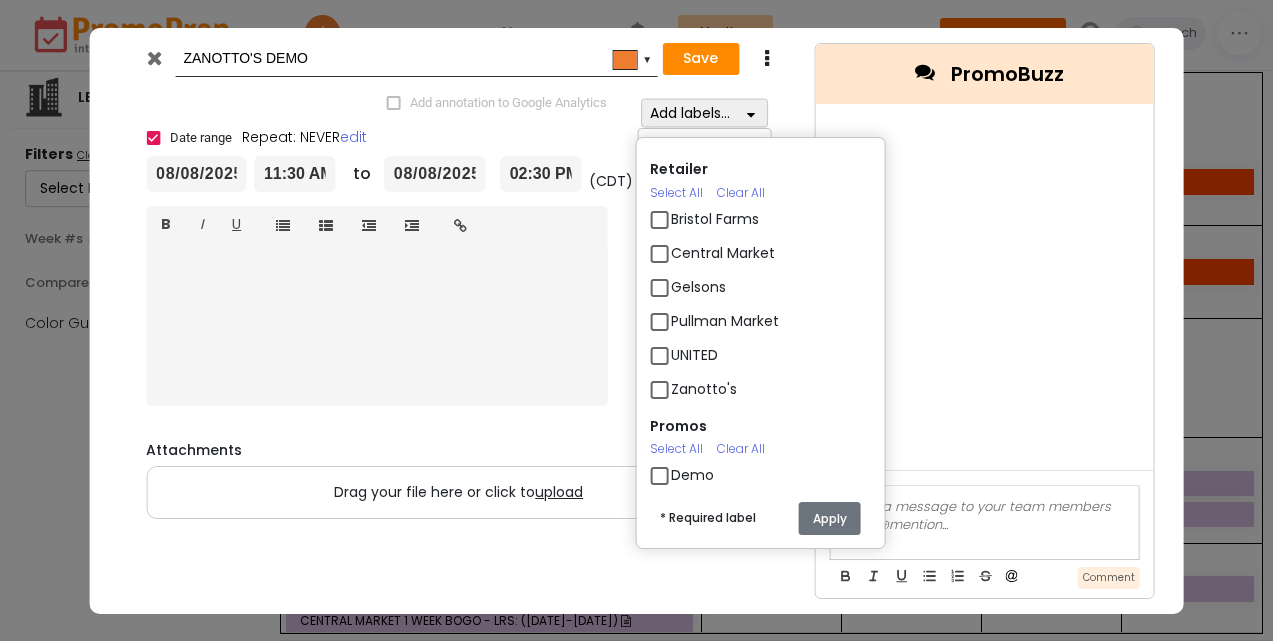 click on "Zanotto's" at bounding box center (704, 389) 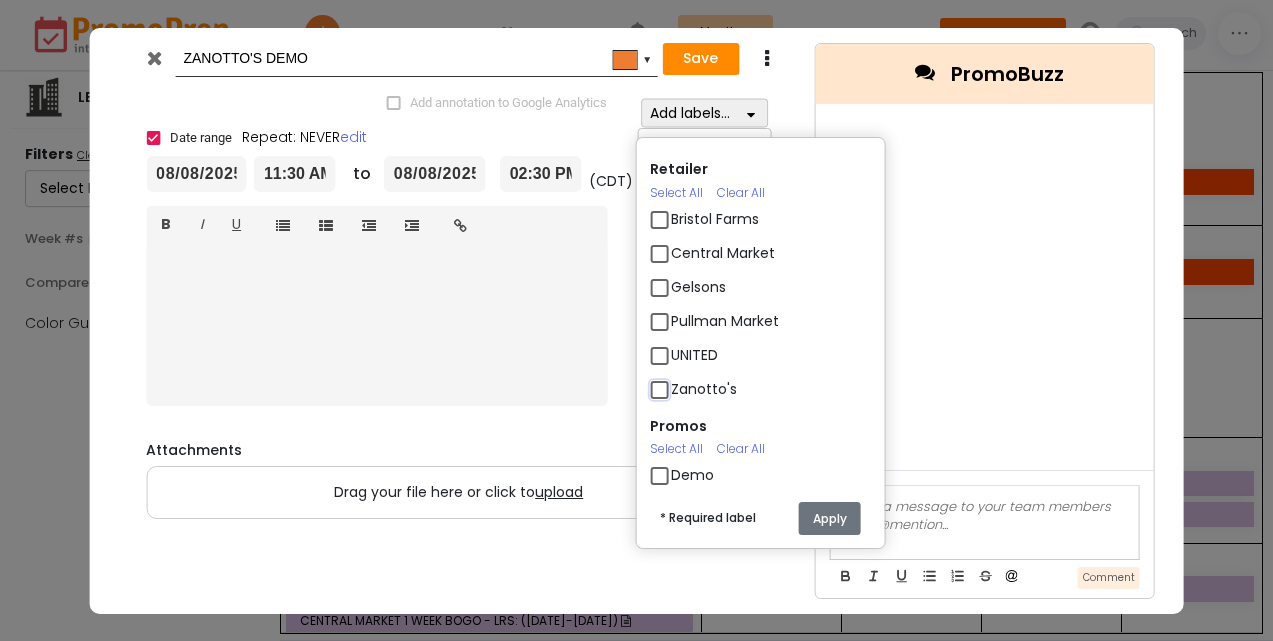 click on "Zanotto's" at bounding box center [677, 381] 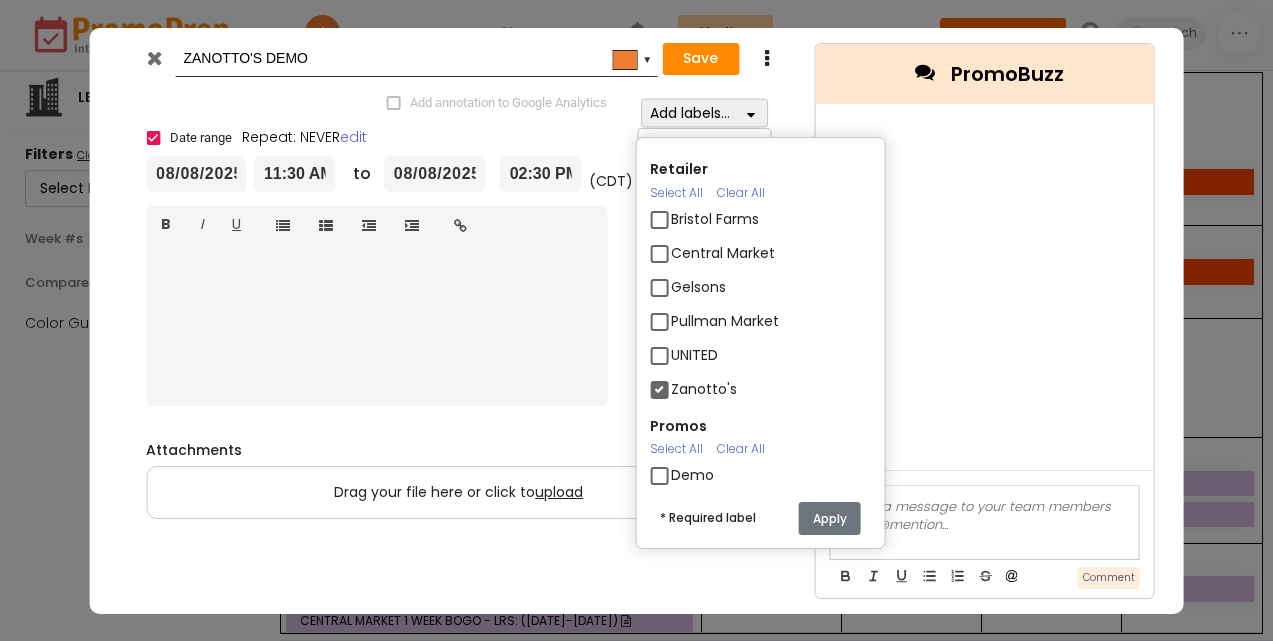 click on "Demo" at bounding box center (692, 475) 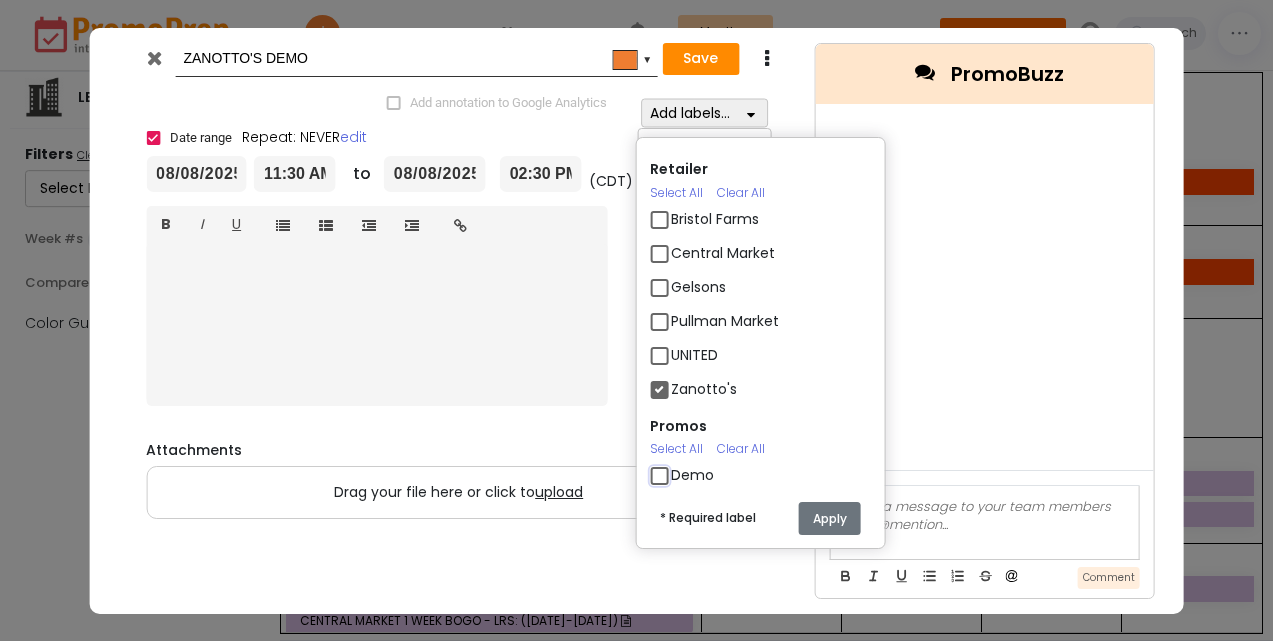 click on "Demo" at bounding box center [677, 467] 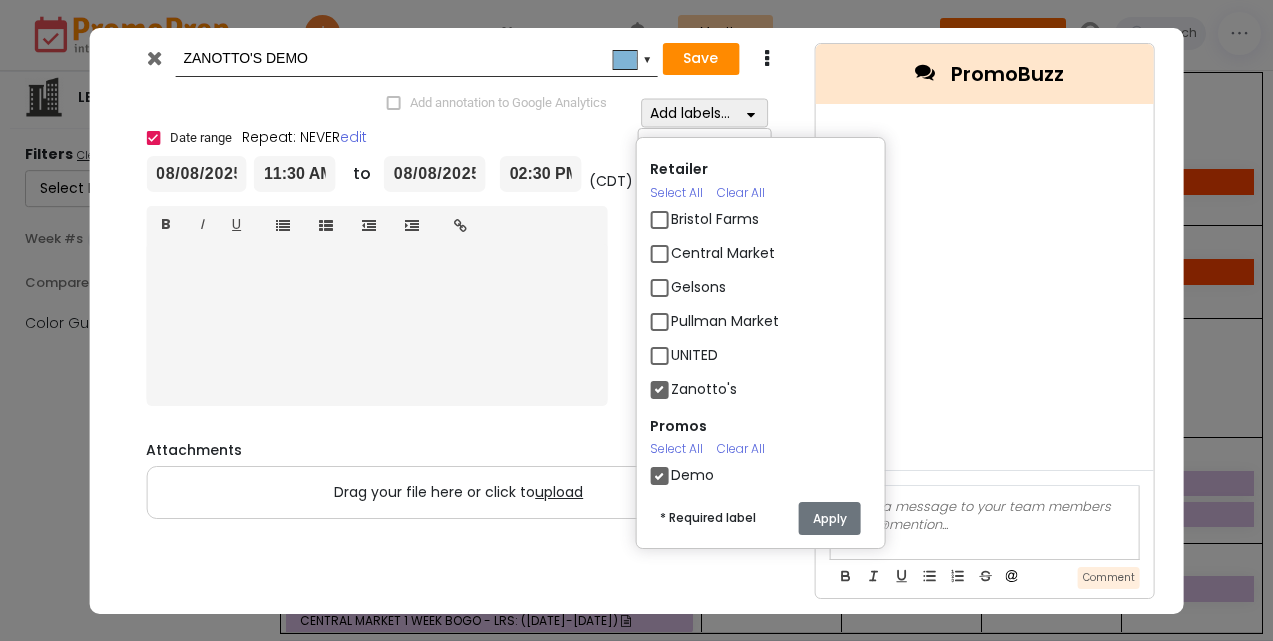 click on "Apply" at bounding box center [830, 518] 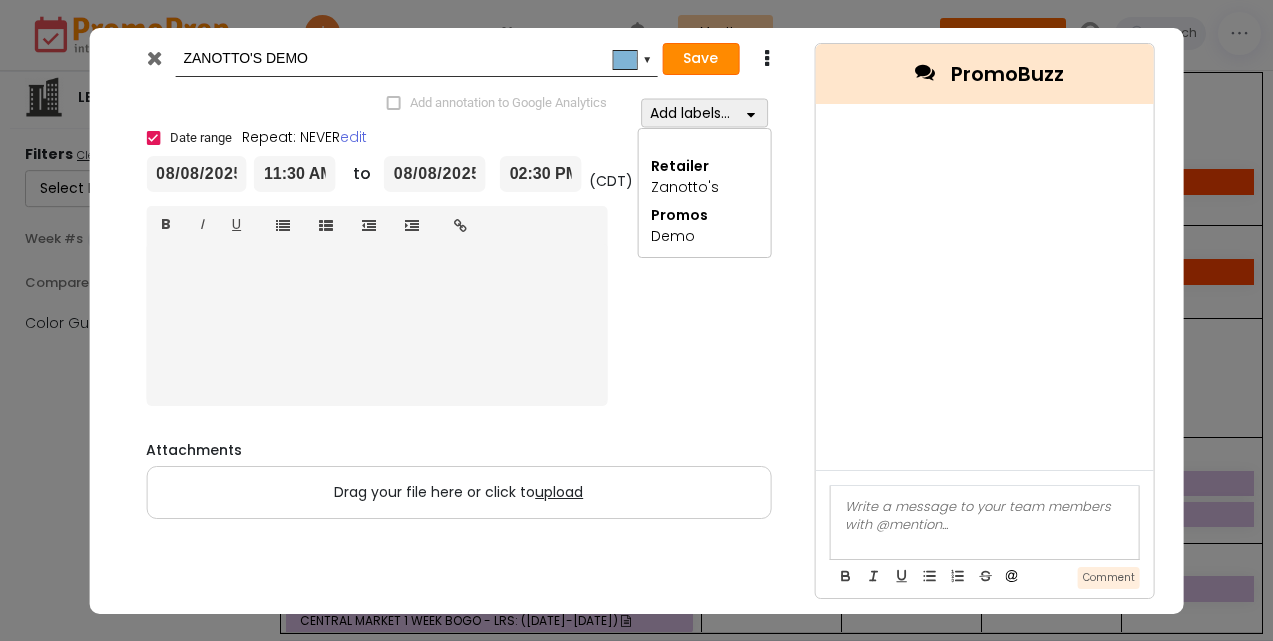 click on "Save" at bounding box center [700, 59] 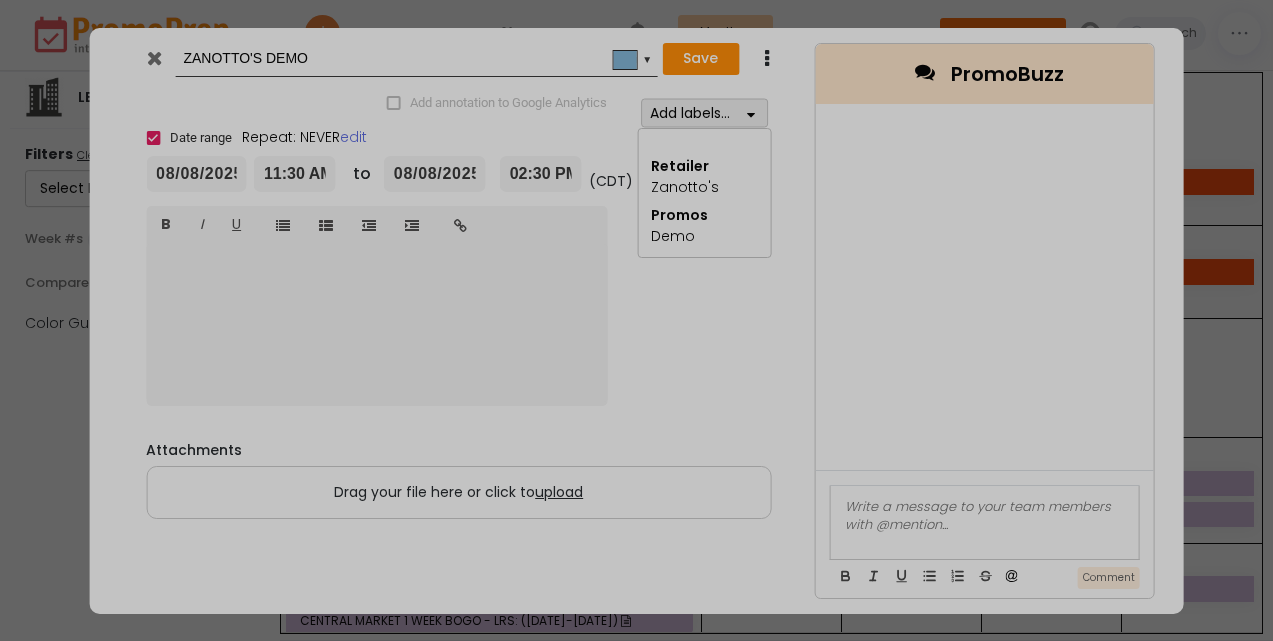 type on "2025-08-08" 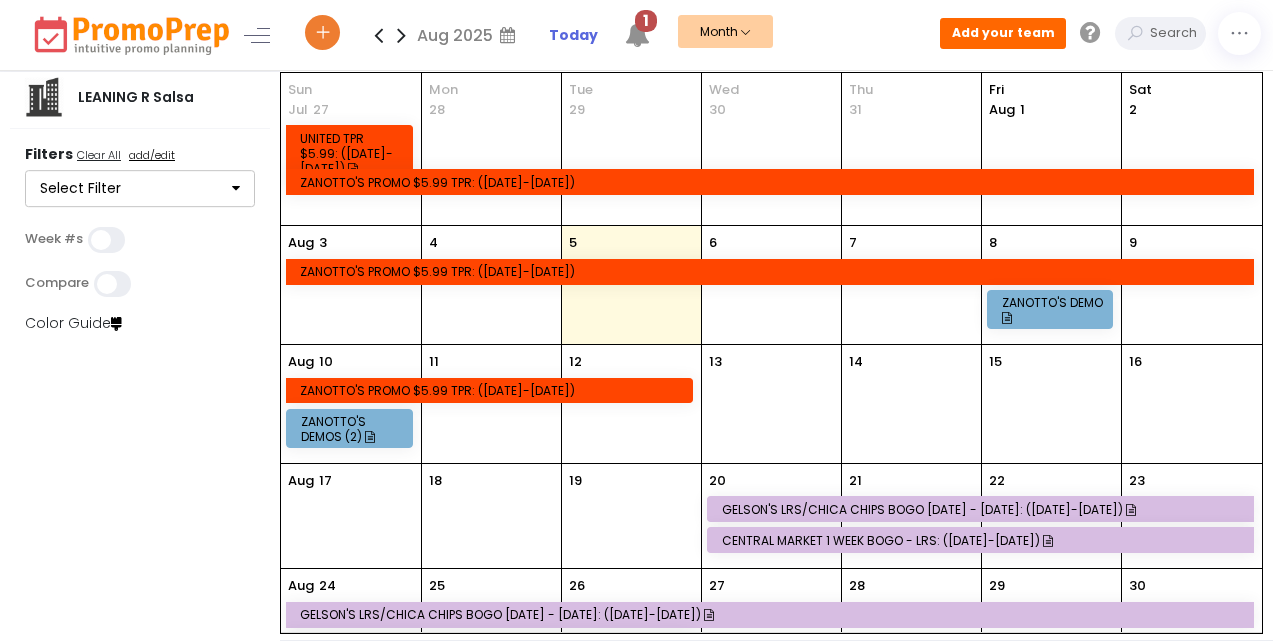 click on "GELSON'S LRS/CHICA CHIPS BOGO [DATE] - [DATE]:  ([DATE]-[DATE])" at bounding box center (984, 509) 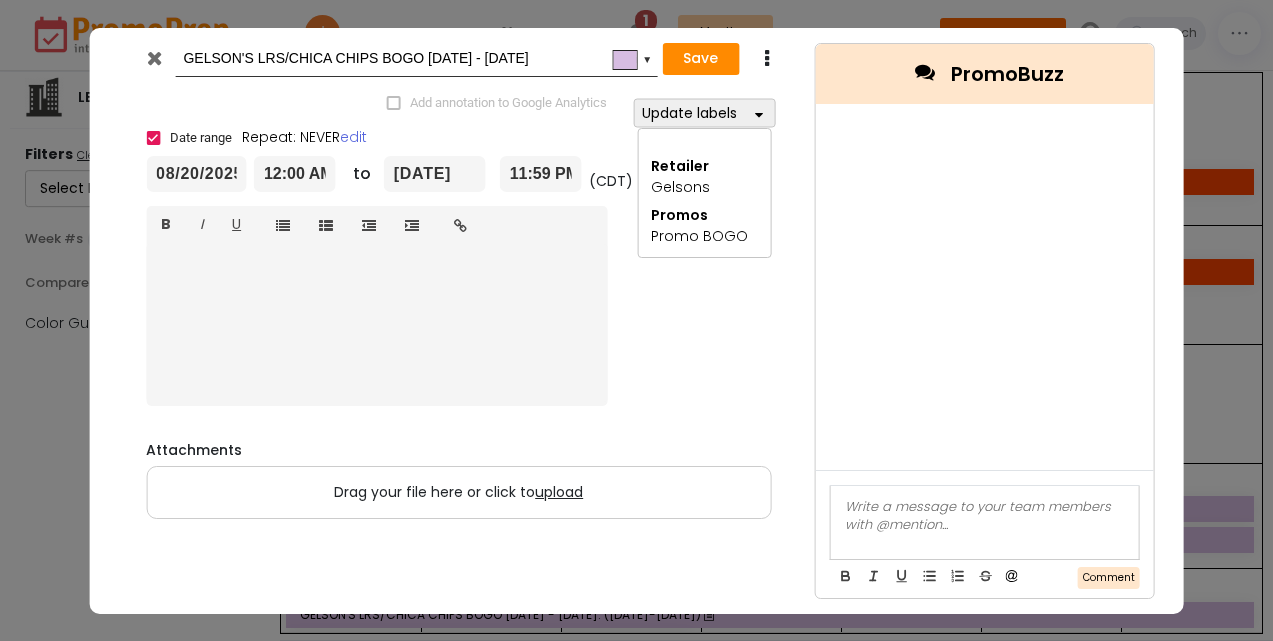 click on "08/20/2025" at bounding box center (196, 174) 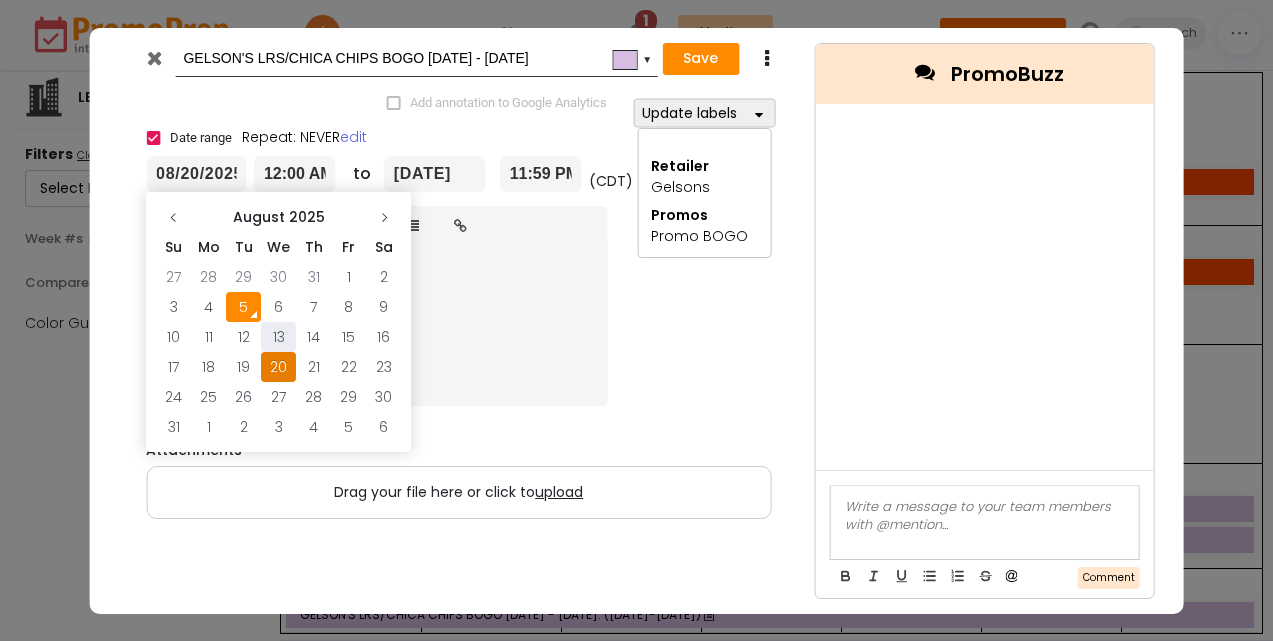 click on "13" at bounding box center [278, 337] 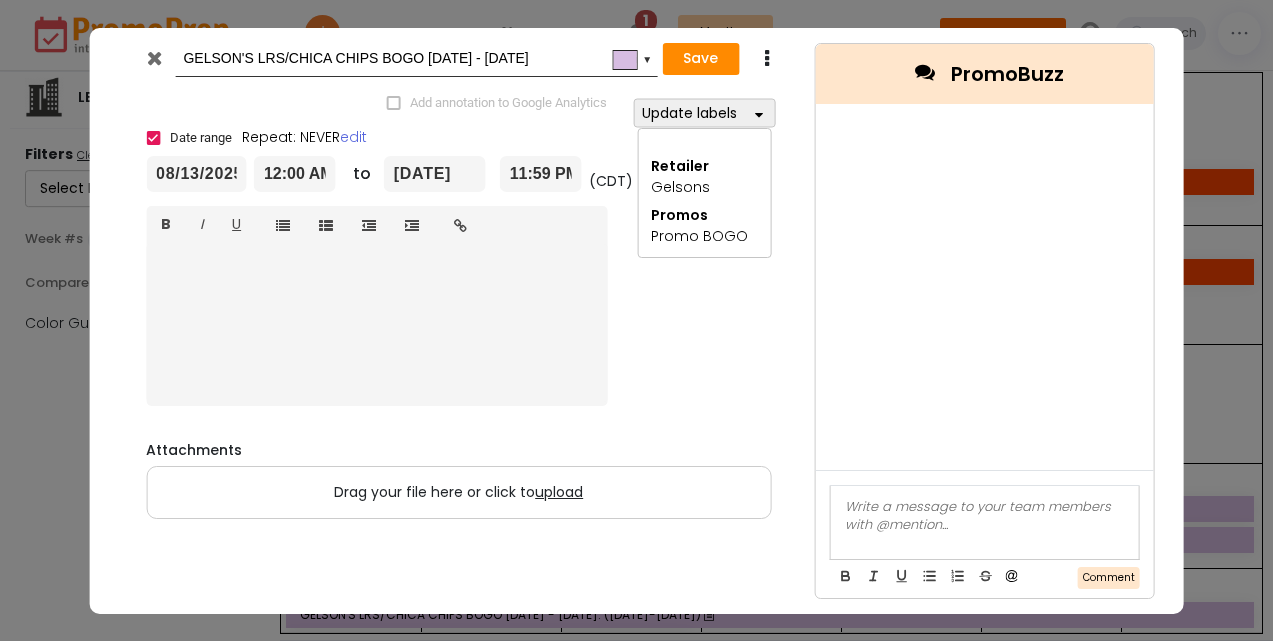 click on "[DATE]" at bounding box center [435, 174] 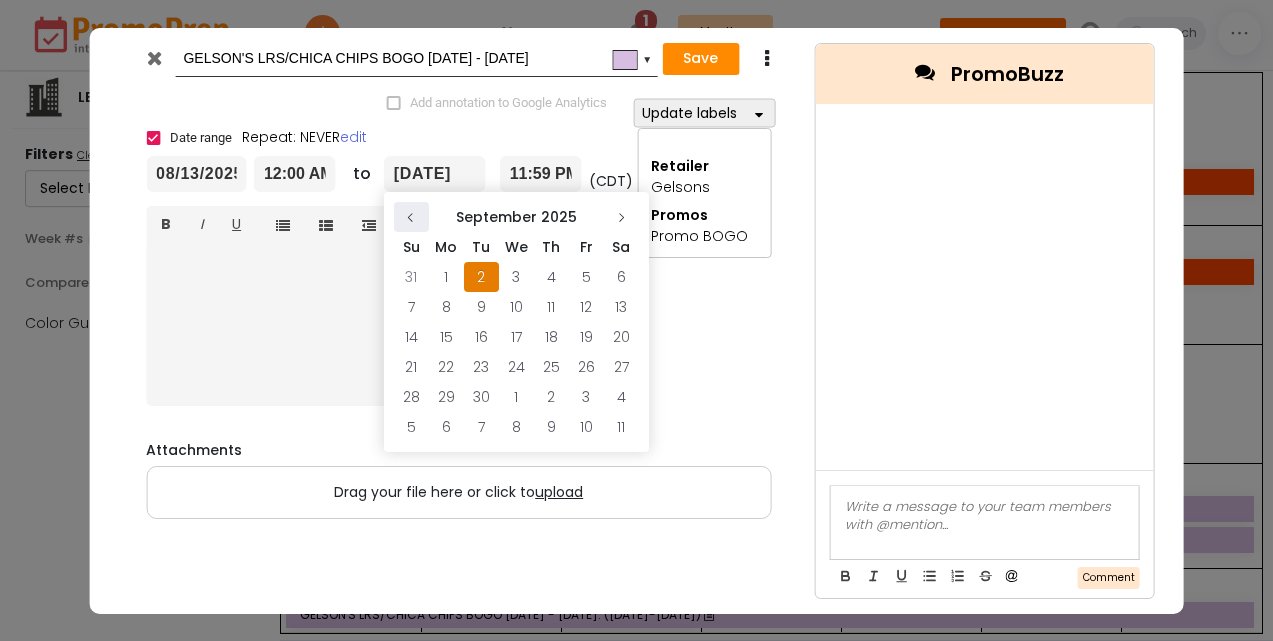 click at bounding box center (411, 218) 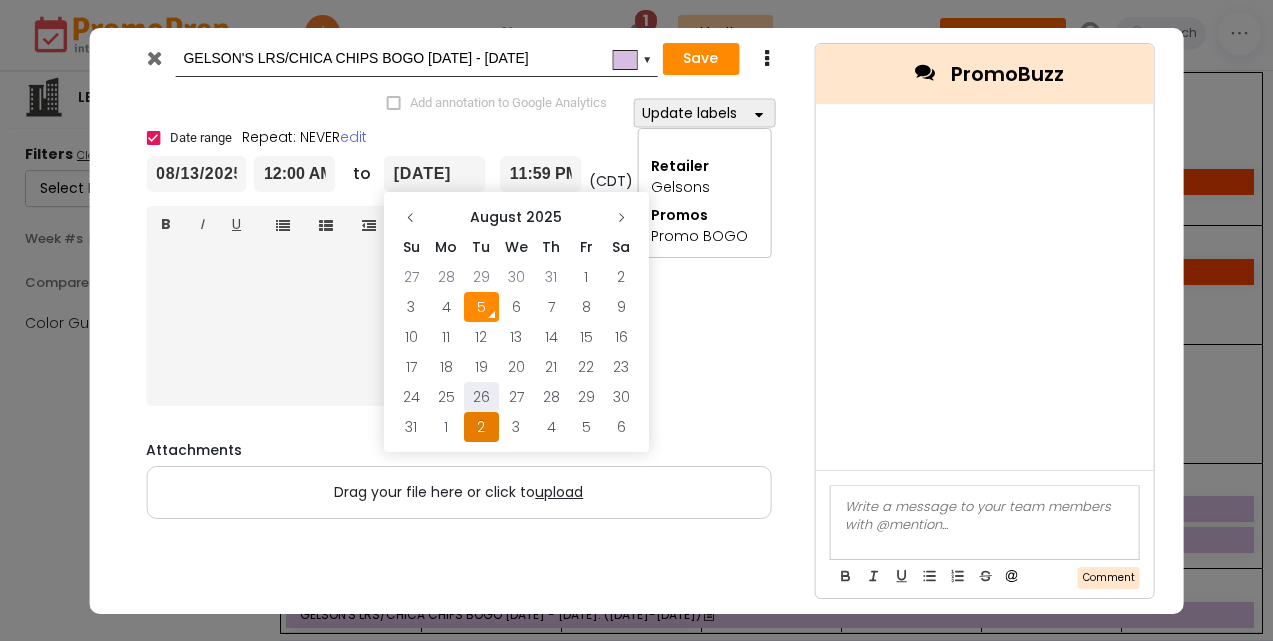 click on "26" at bounding box center [481, 397] 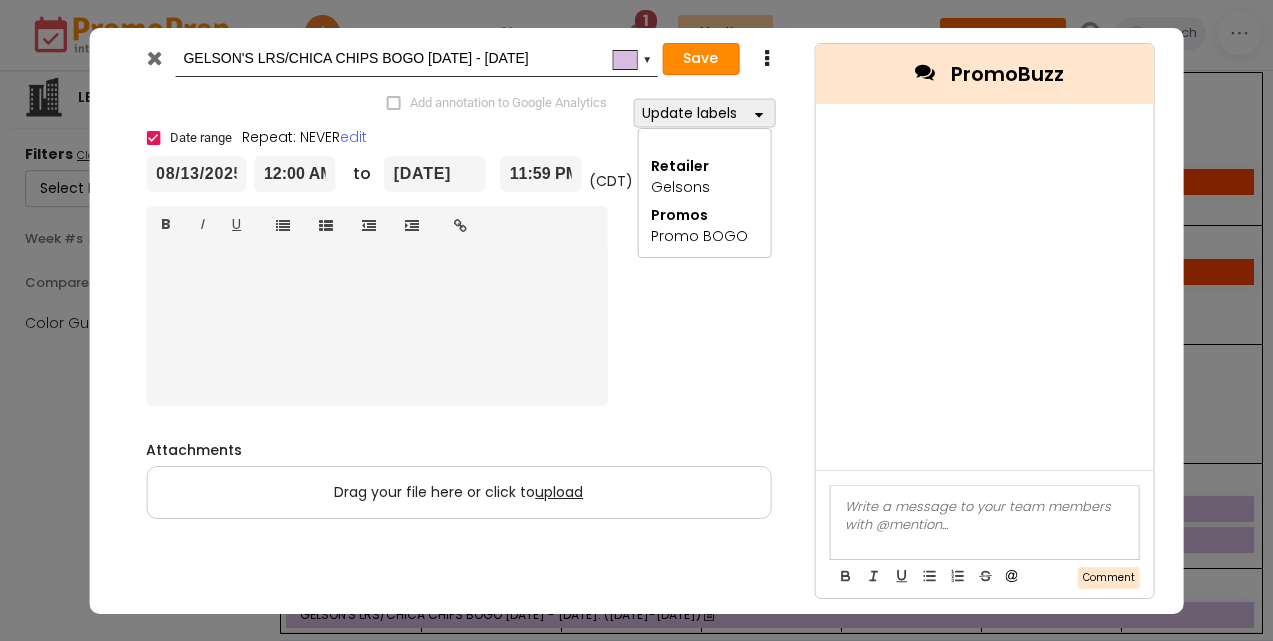 click on "Save" at bounding box center (700, 59) 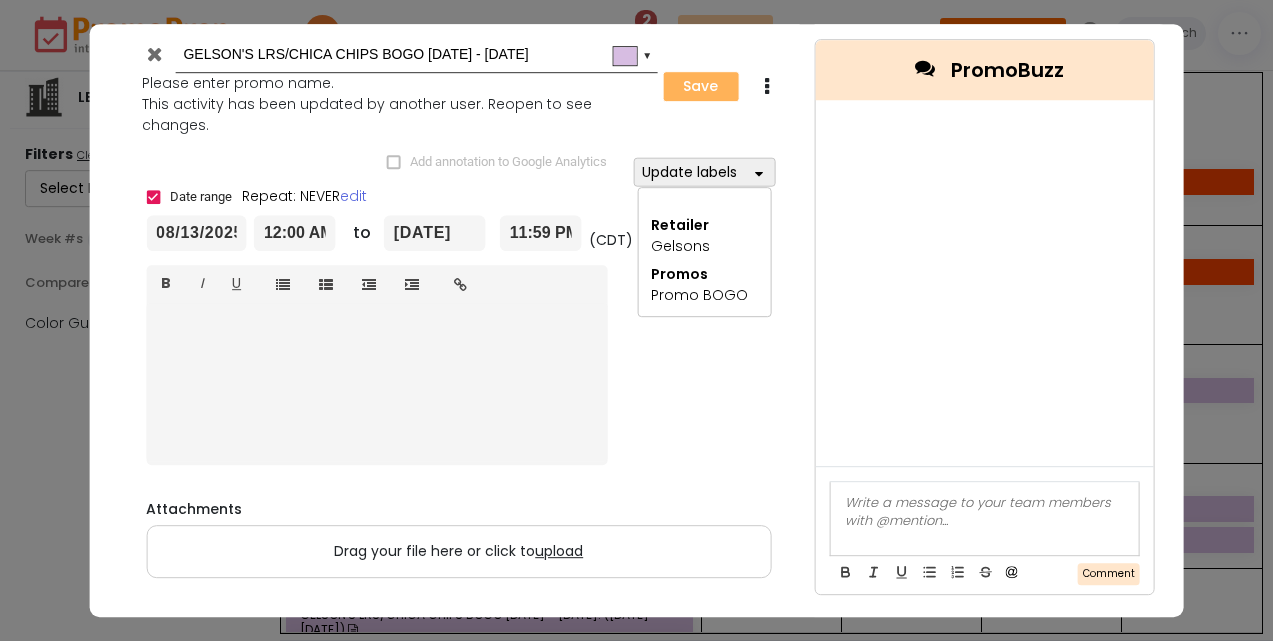 type on "[DATE]" 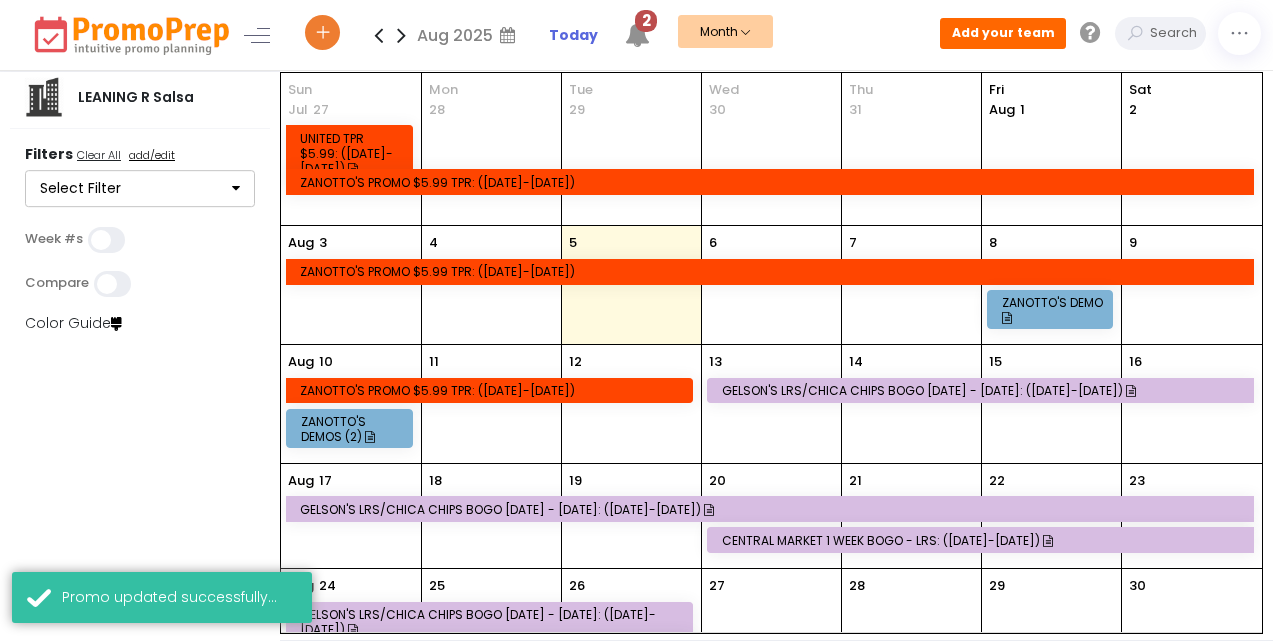 click on "GELSON'S LRS/CHICA CHIPS BOGO [DATE] - [DATE]:  ([DATE]-[DATE])" at bounding box center (984, 390) 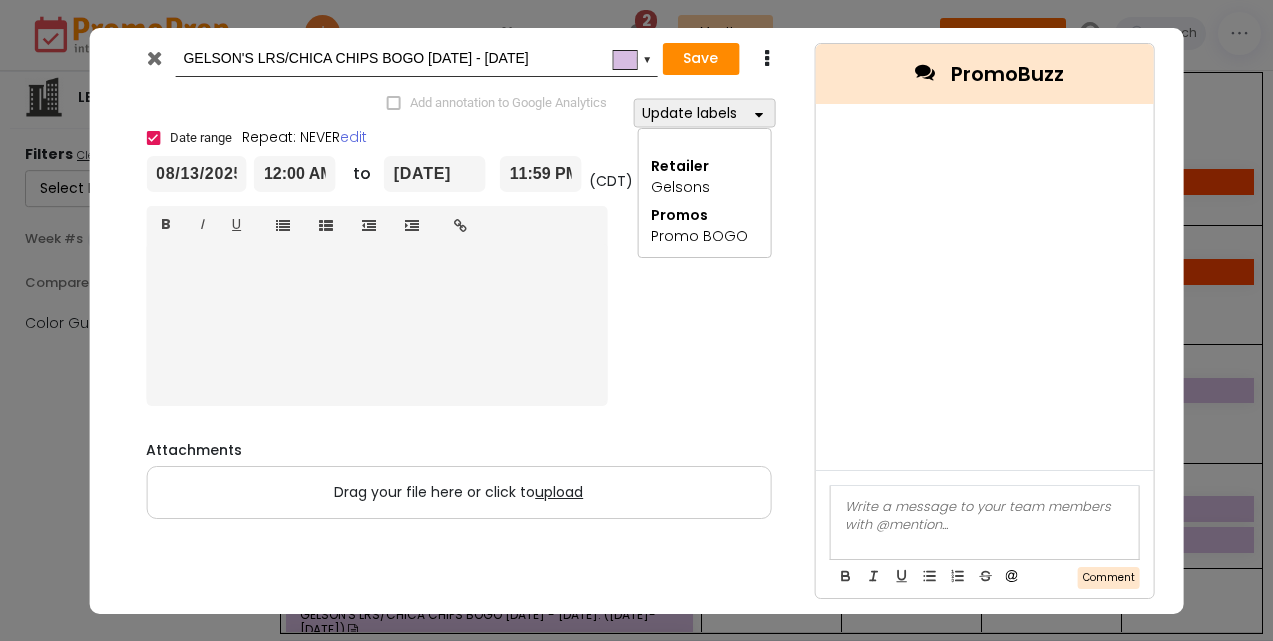 click on "GELSON'S LRS/CHICA CHIPS BOGO [DATE] - [DATE]" at bounding box center [413, 59] 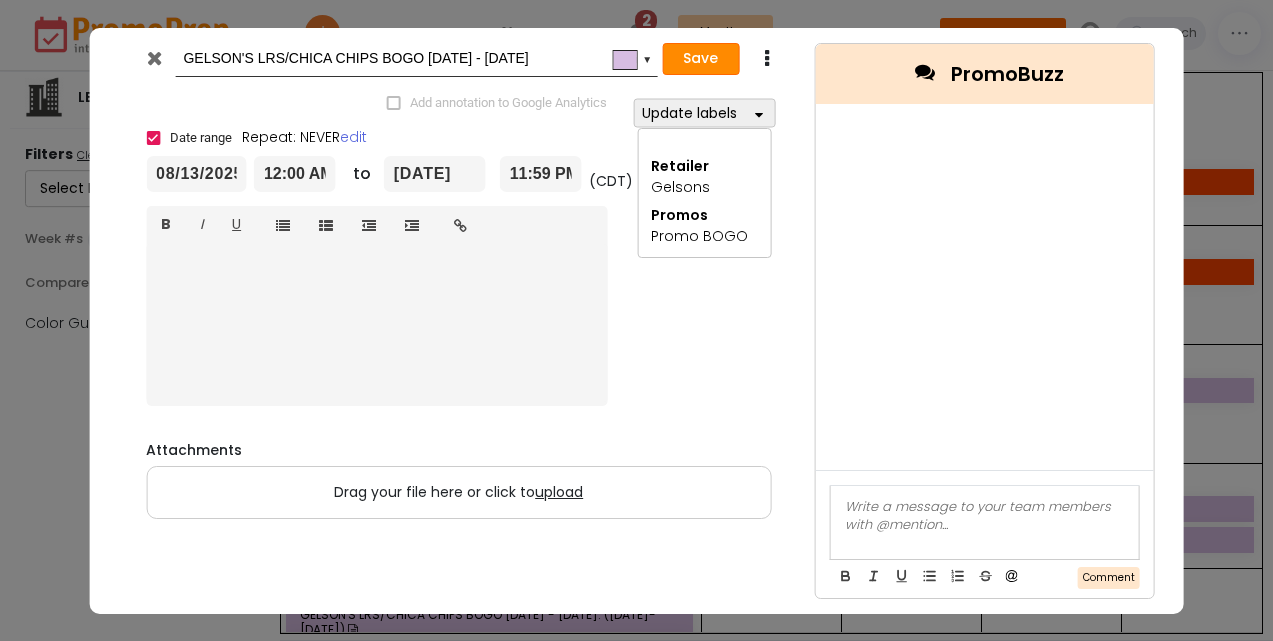 click on "Save" at bounding box center (700, 59) 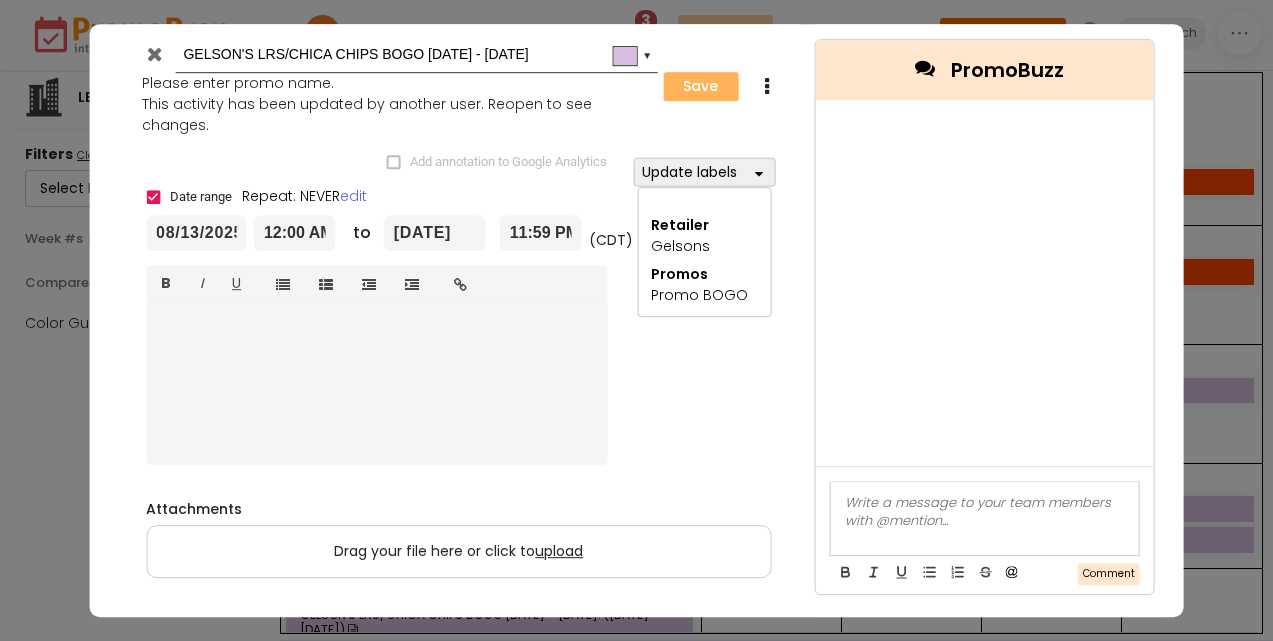 type on "[DATE]" 